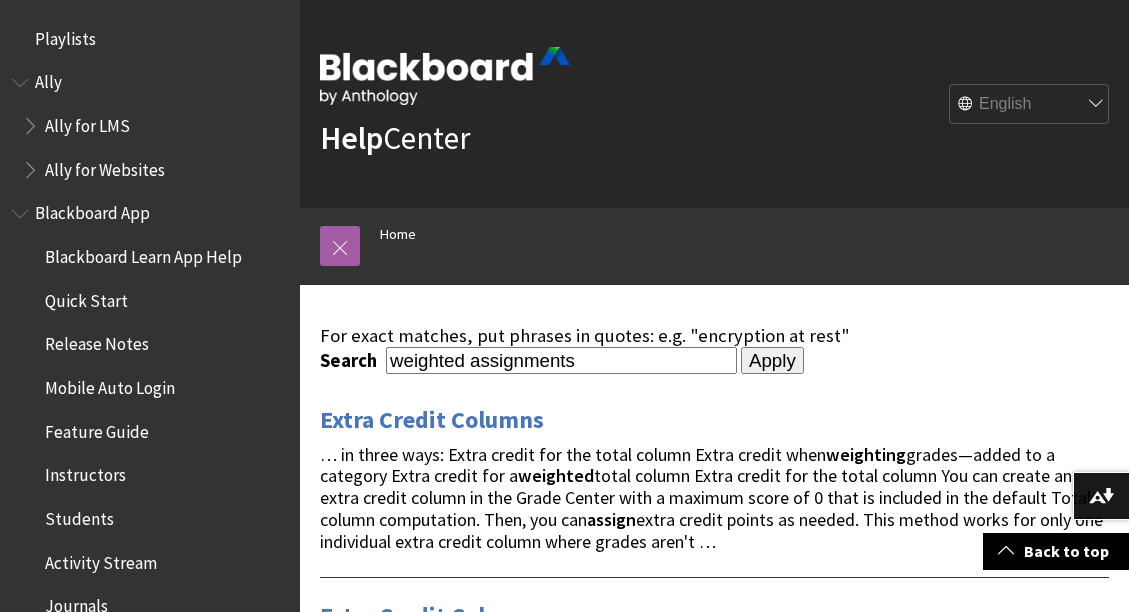 scroll, scrollTop: 1981, scrollLeft: 0, axis: vertical 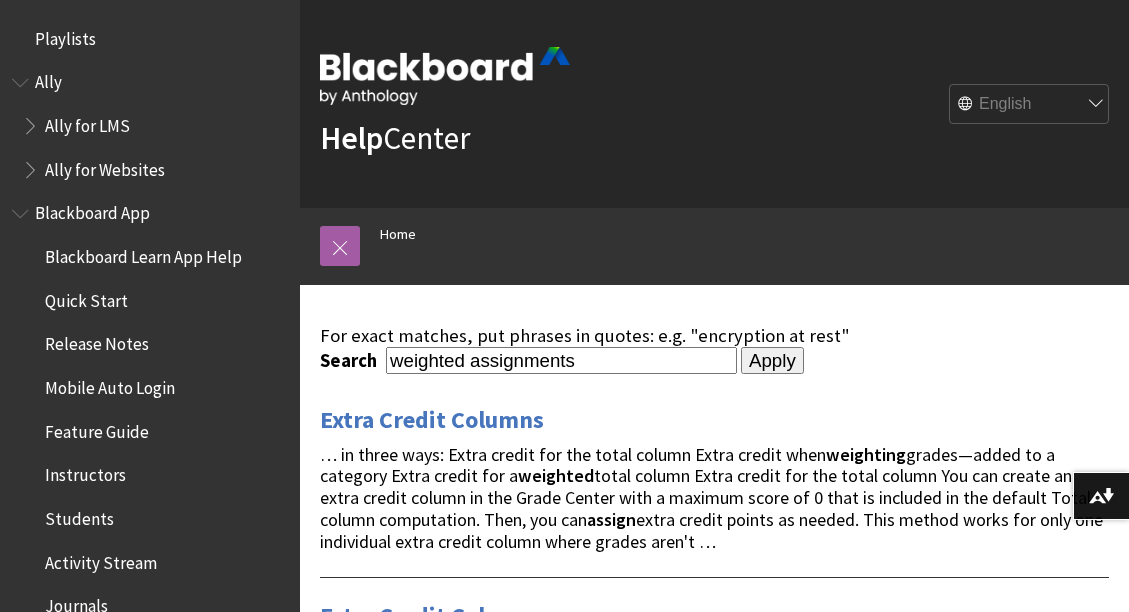 click on "Home" at bounding box center (734, 237) 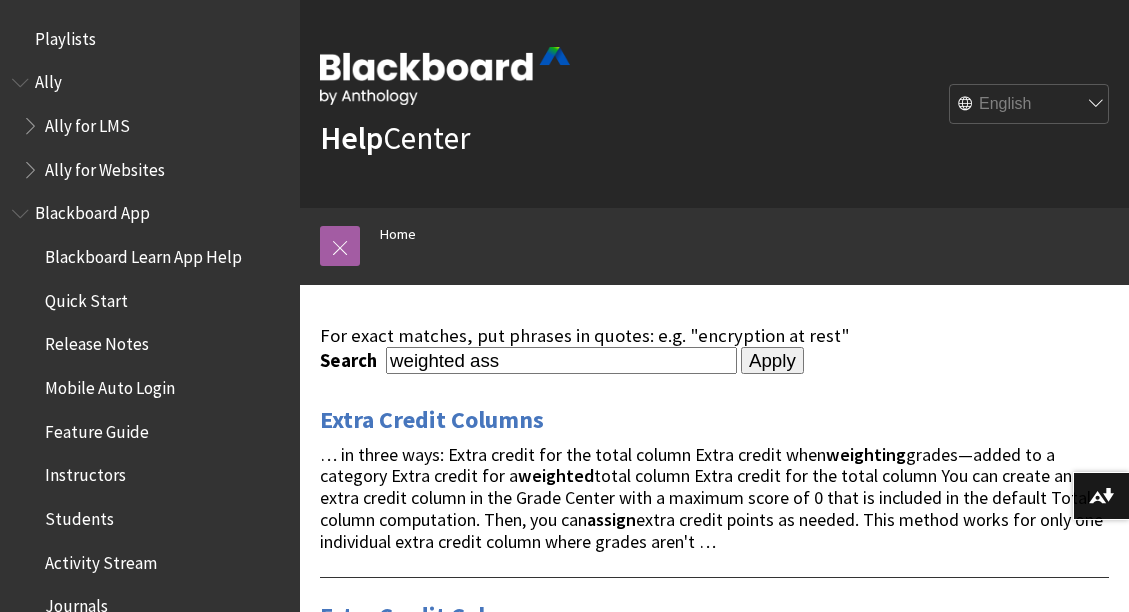 click on "weighted ass" at bounding box center [561, 360] 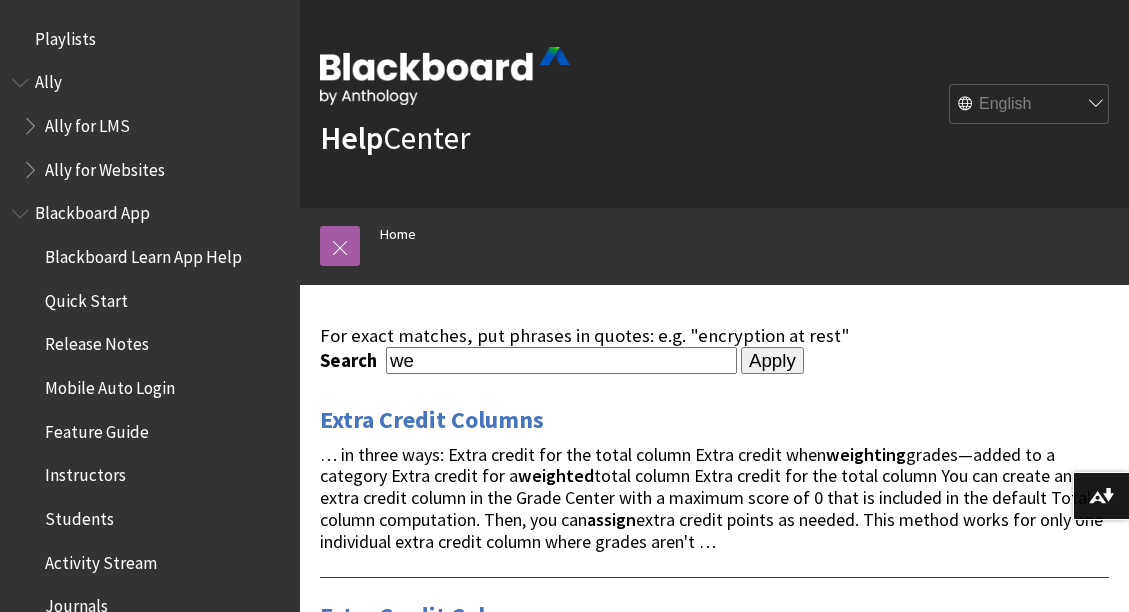 type on "w" 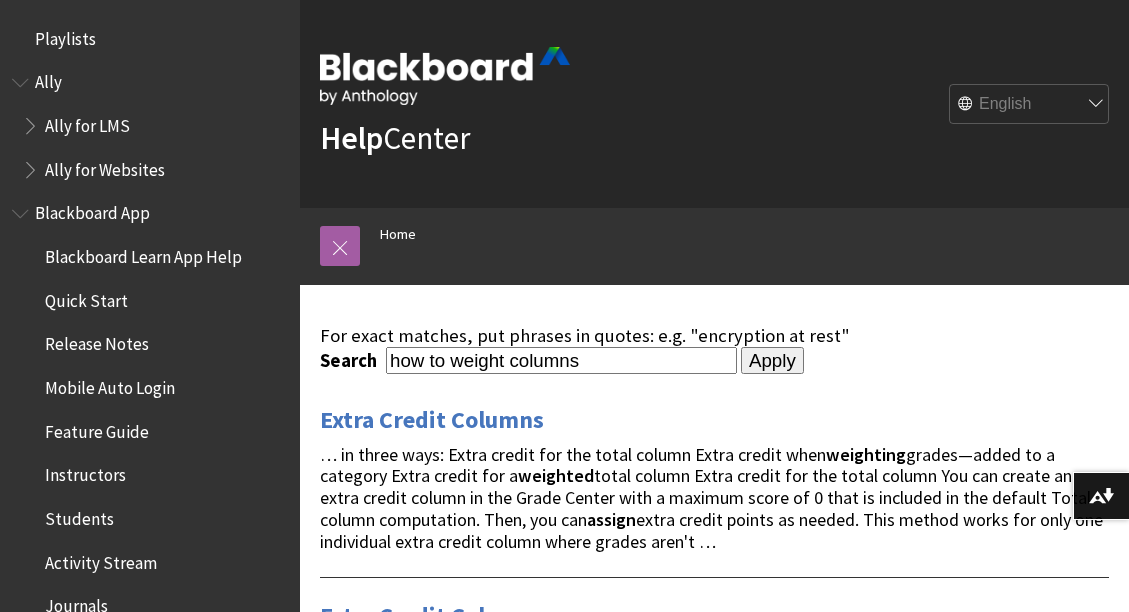 type on "how to weight columns" 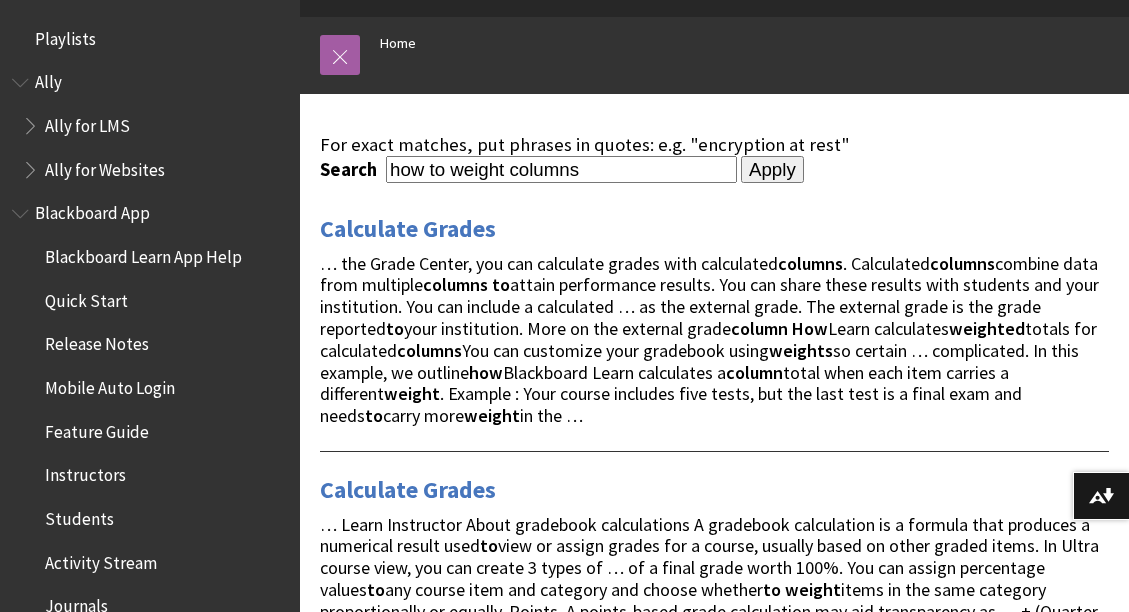 scroll, scrollTop: 192, scrollLeft: 0, axis: vertical 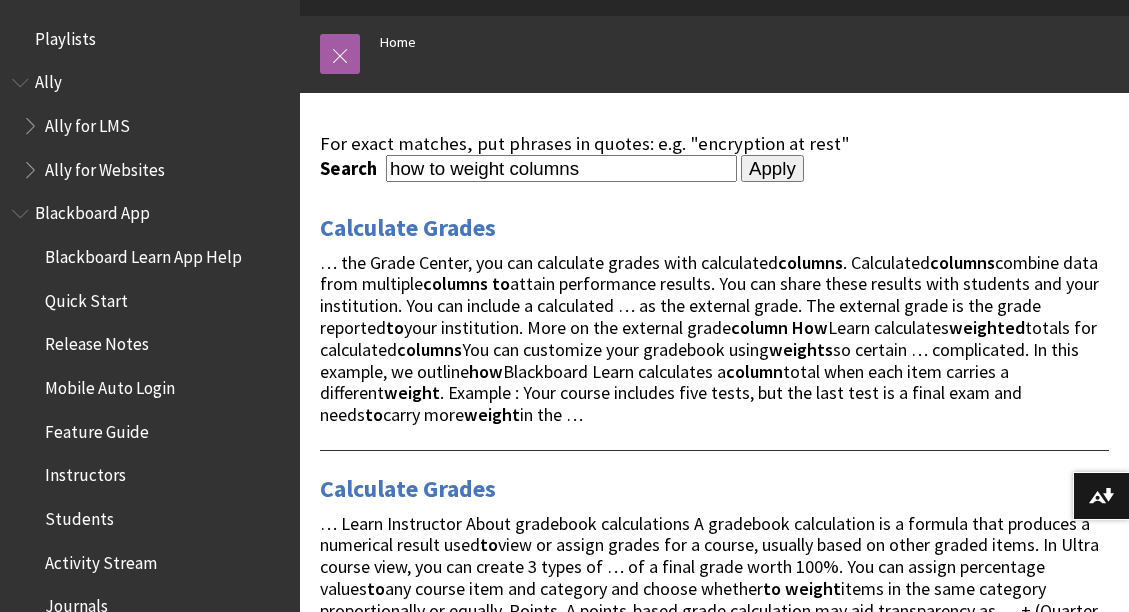 click on "weights" at bounding box center (801, 349) 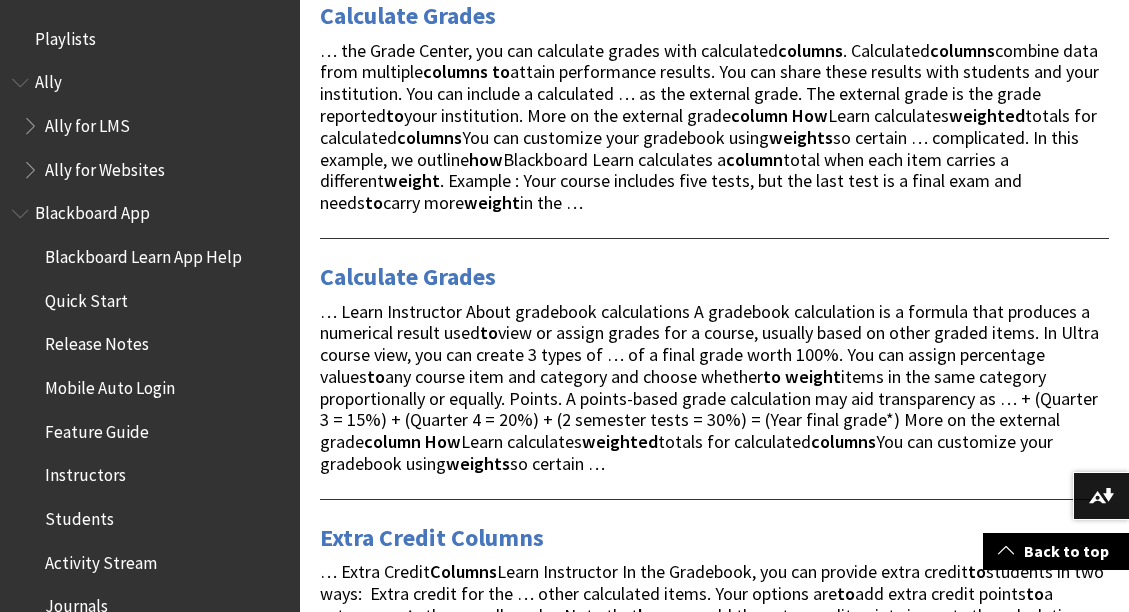 scroll, scrollTop: 0, scrollLeft: 0, axis: both 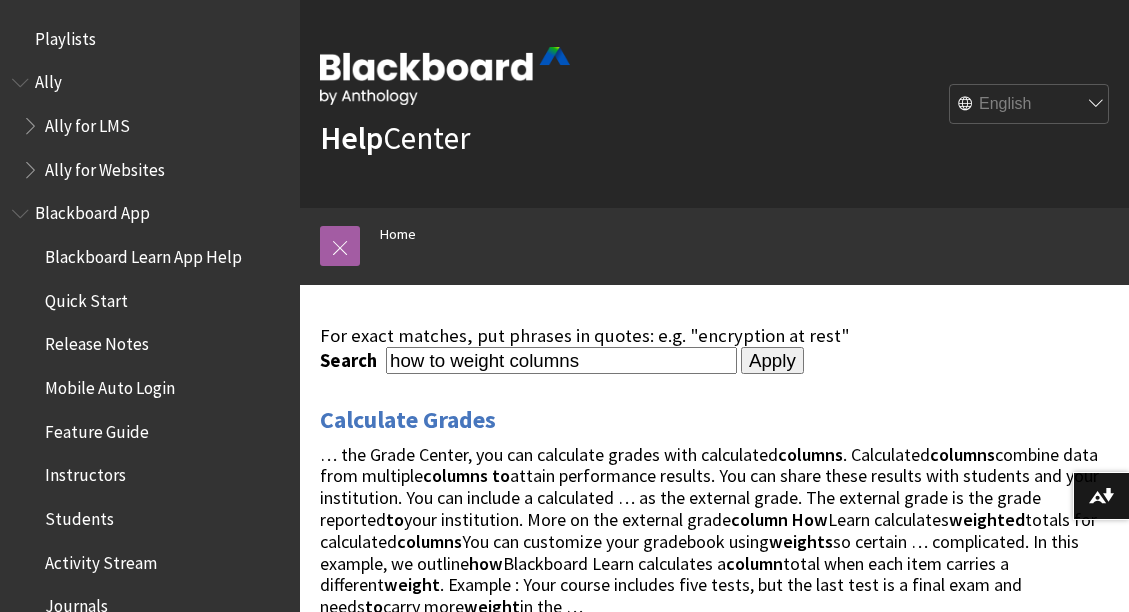 click on "Home" at bounding box center [734, 237] 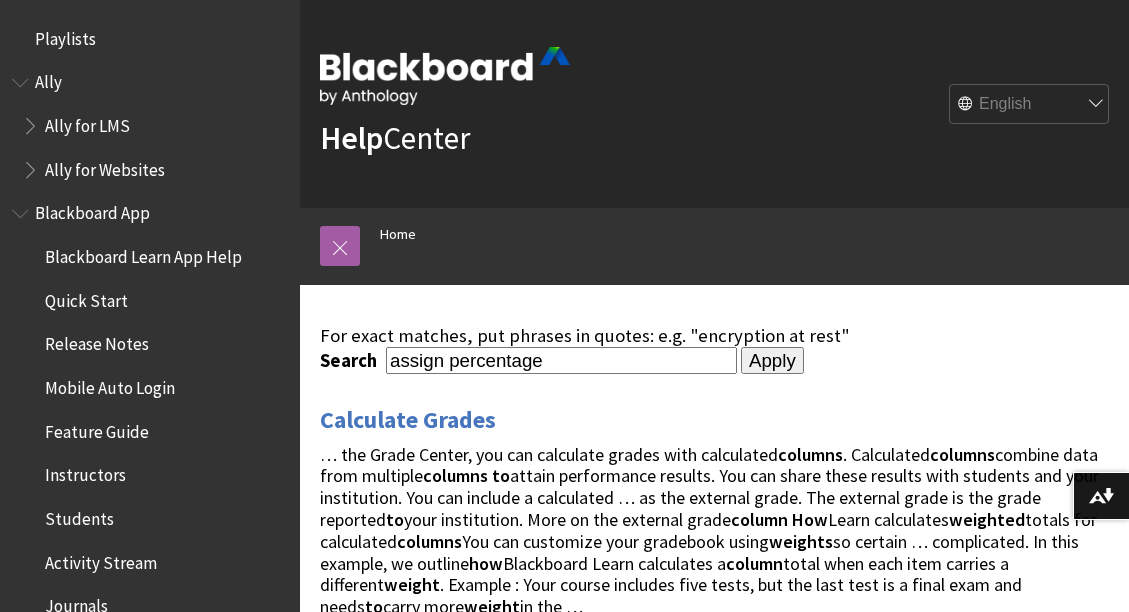 type on "assign percentage" 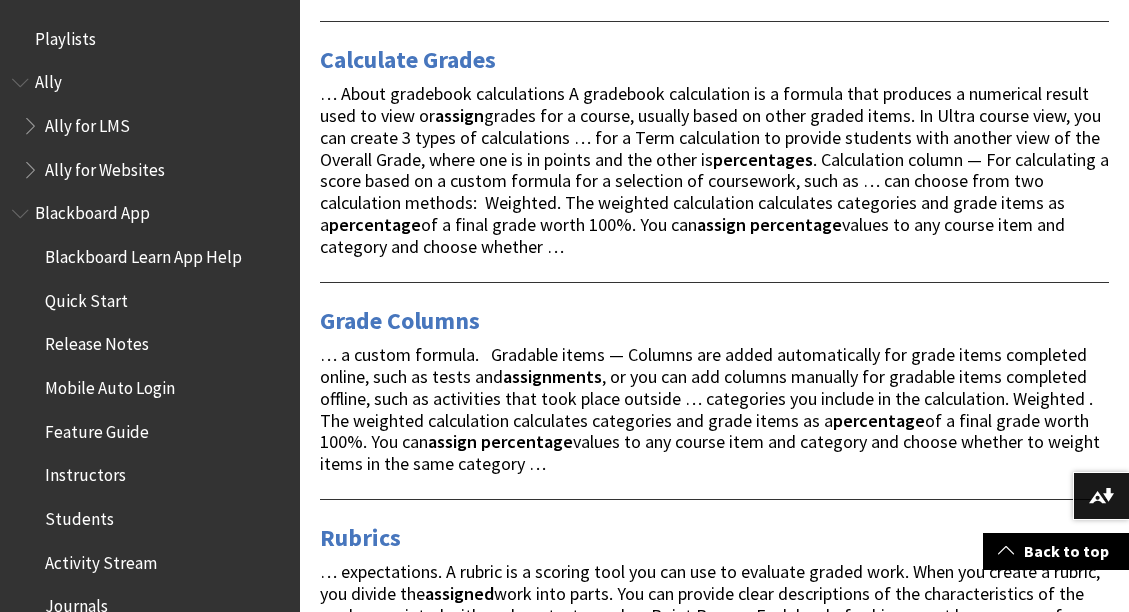 scroll, scrollTop: 2003, scrollLeft: 0, axis: vertical 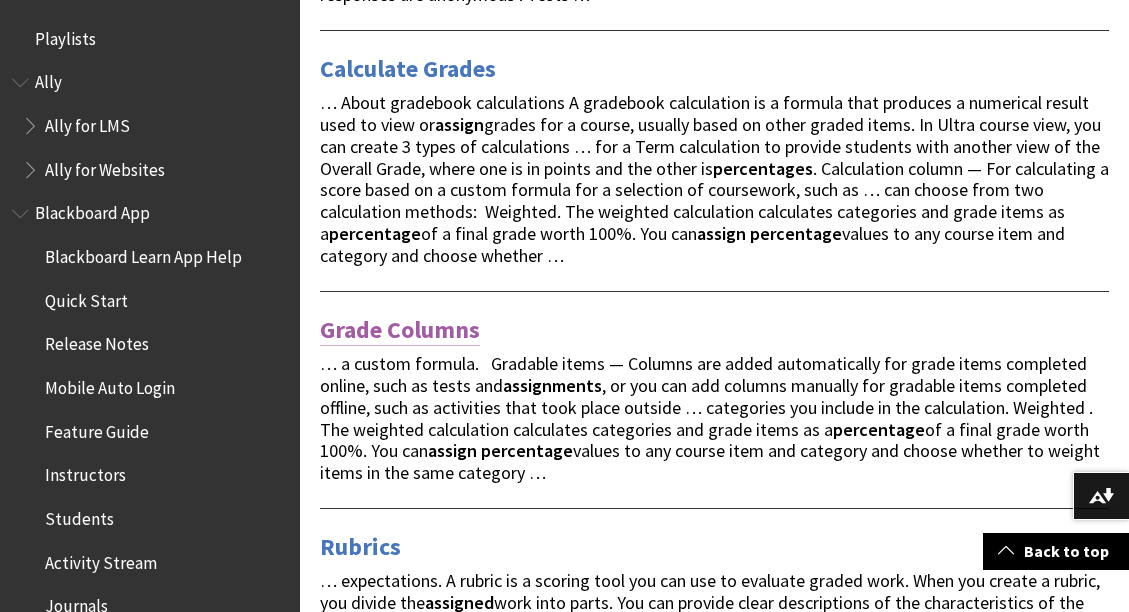 click on "Grade Columns" at bounding box center [400, 330] 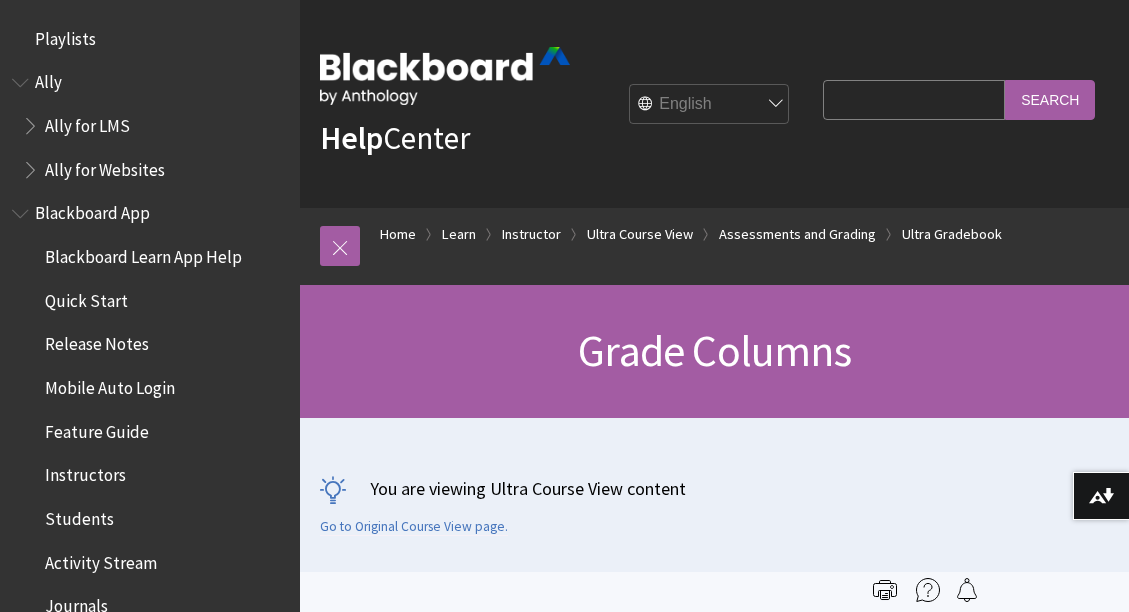 scroll, scrollTop: 0, scrollLeft: 0, axis: both 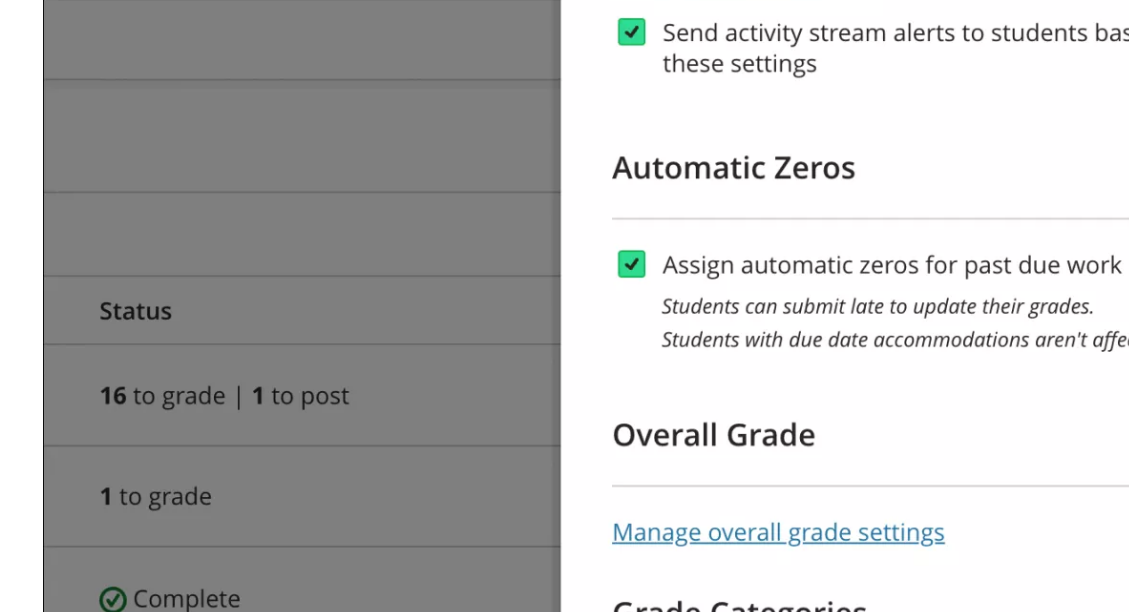 click at bounding box center [570, 537] 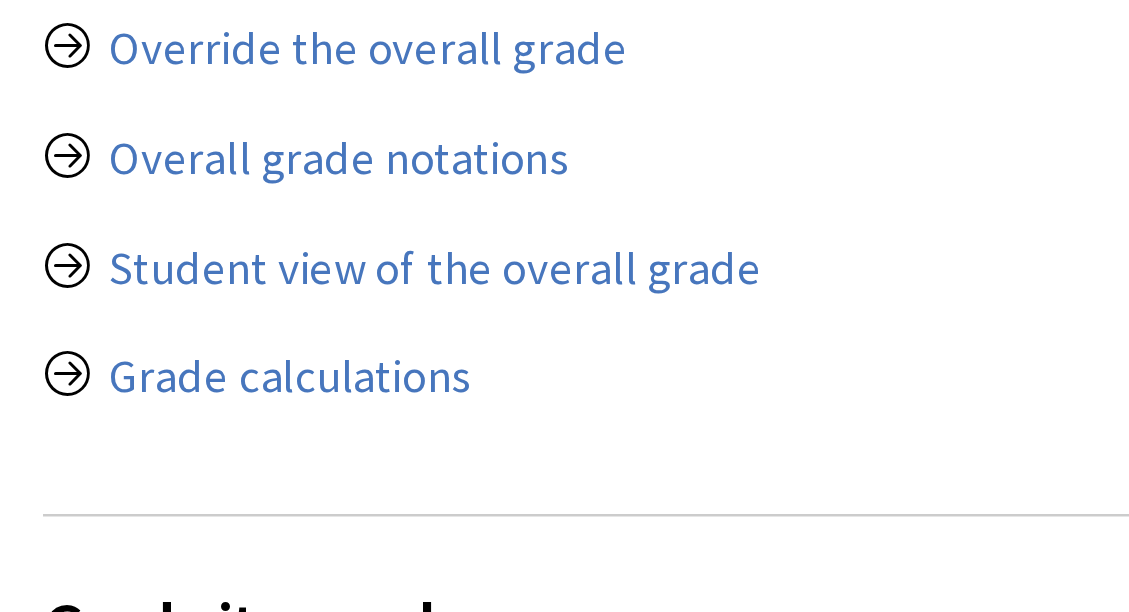 scroll, scrollTop: 5940, scrollLeft: 0, axis: vertical 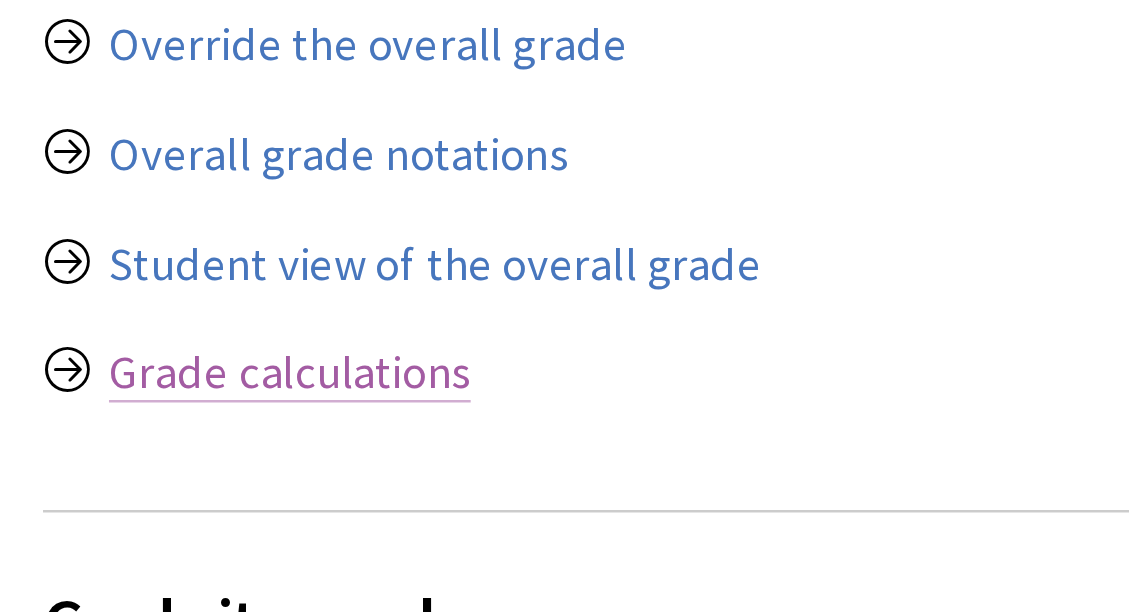 click on "Grade calculations" at bounding box center (421, 514) 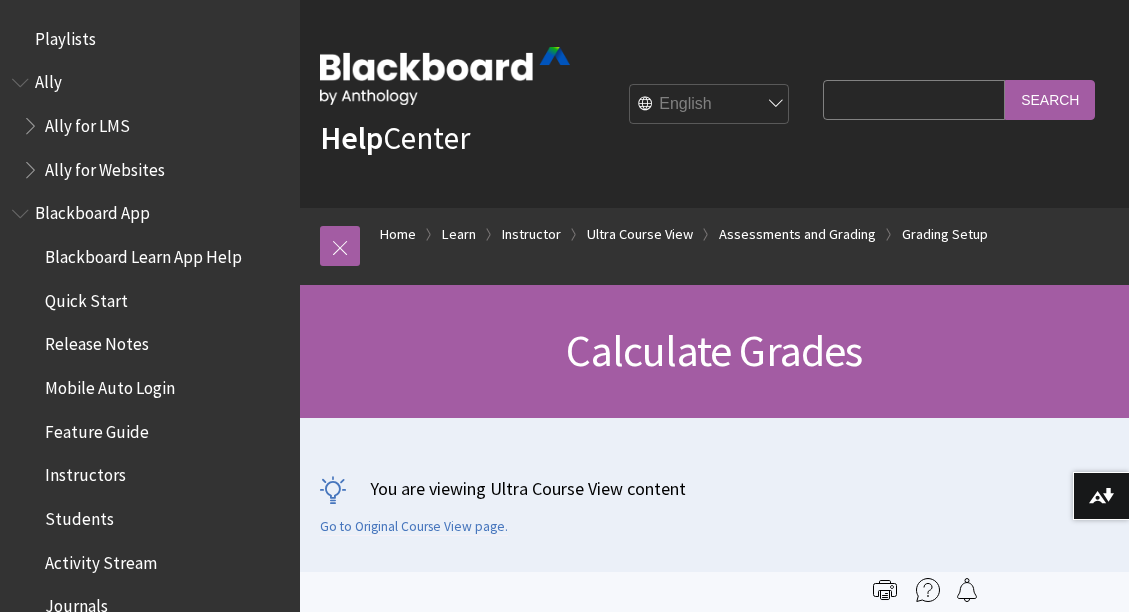 scroll, scrollTop: 0, scrollLeft: 0, axis: both 